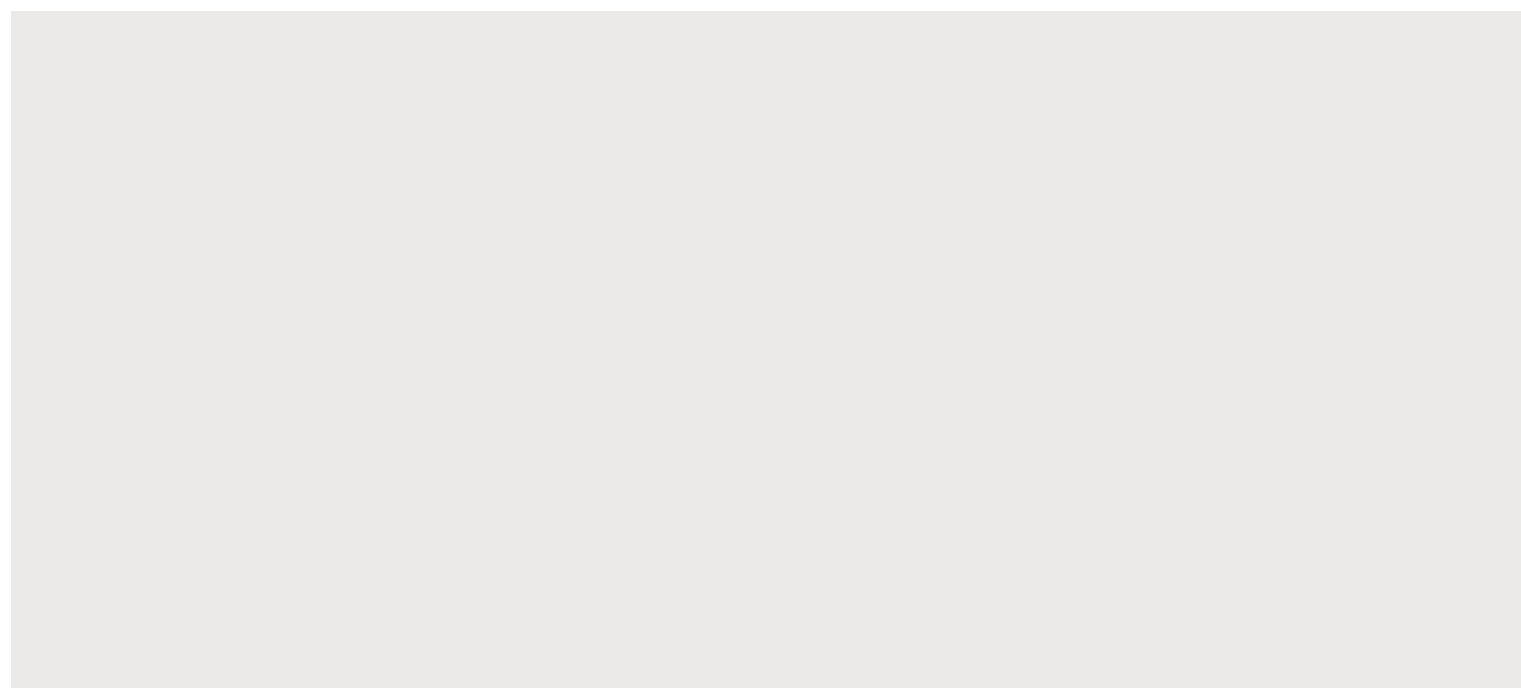 scroll, scrollTop: 0, scrollLeft: 0, axis: both 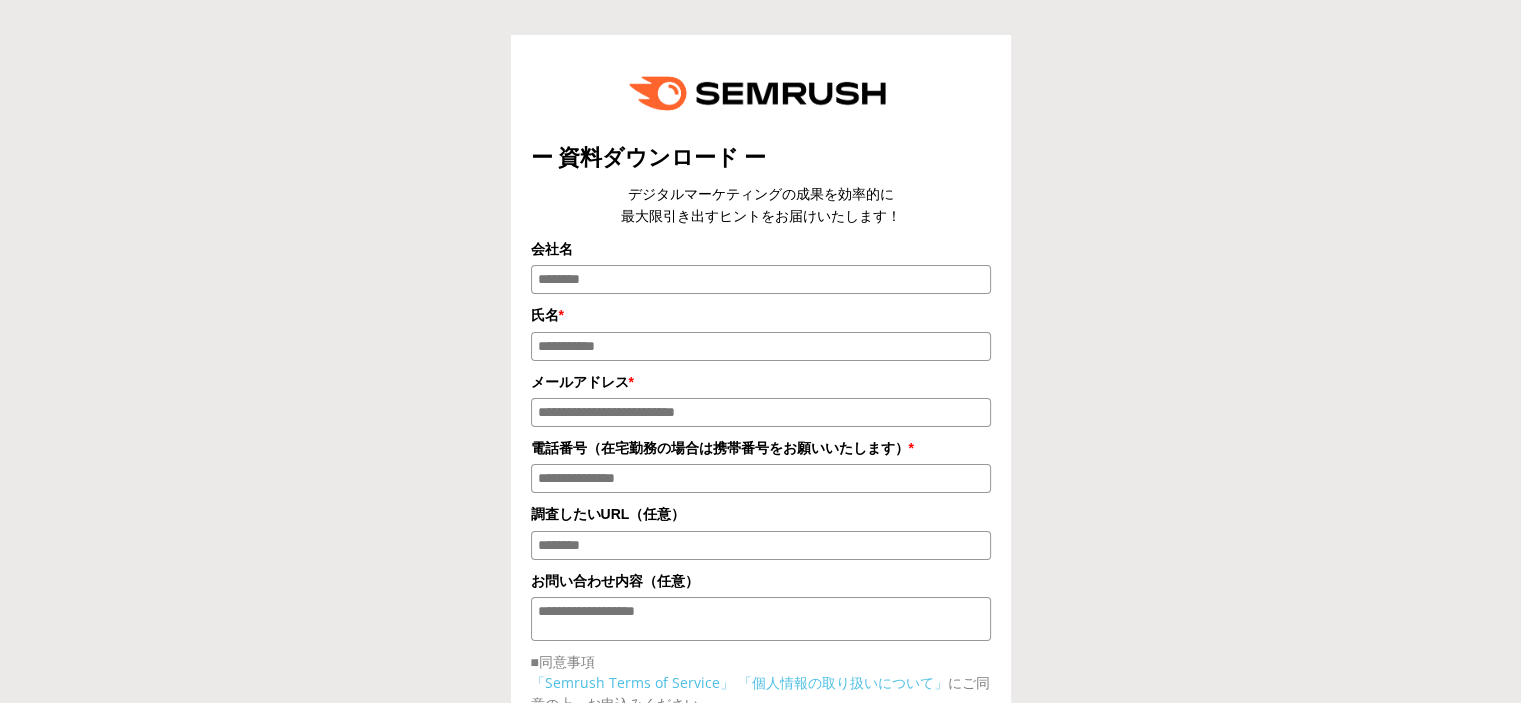 click on "会社名" at bounding box center [761, 279] 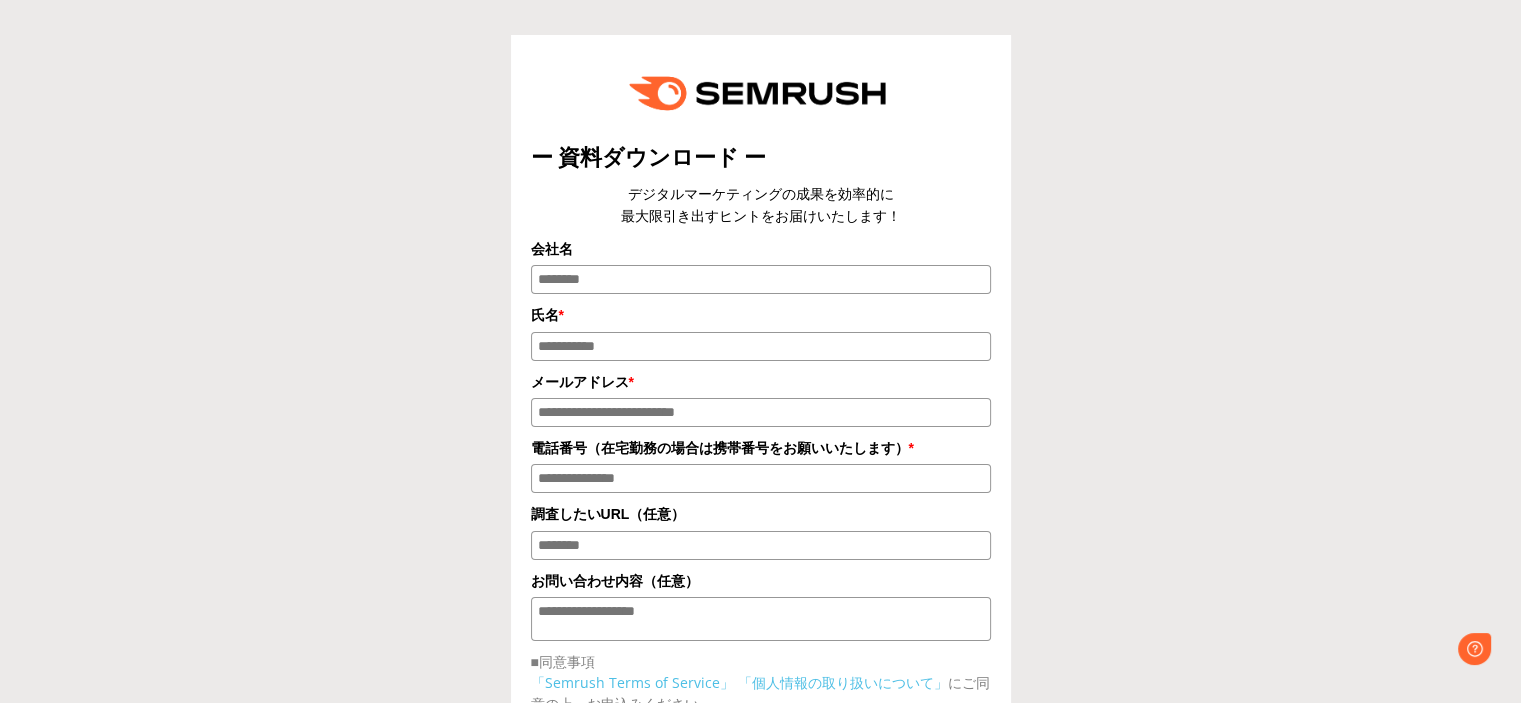 scroll, scrollTop: 0, scrollLeft: 0, axis: both 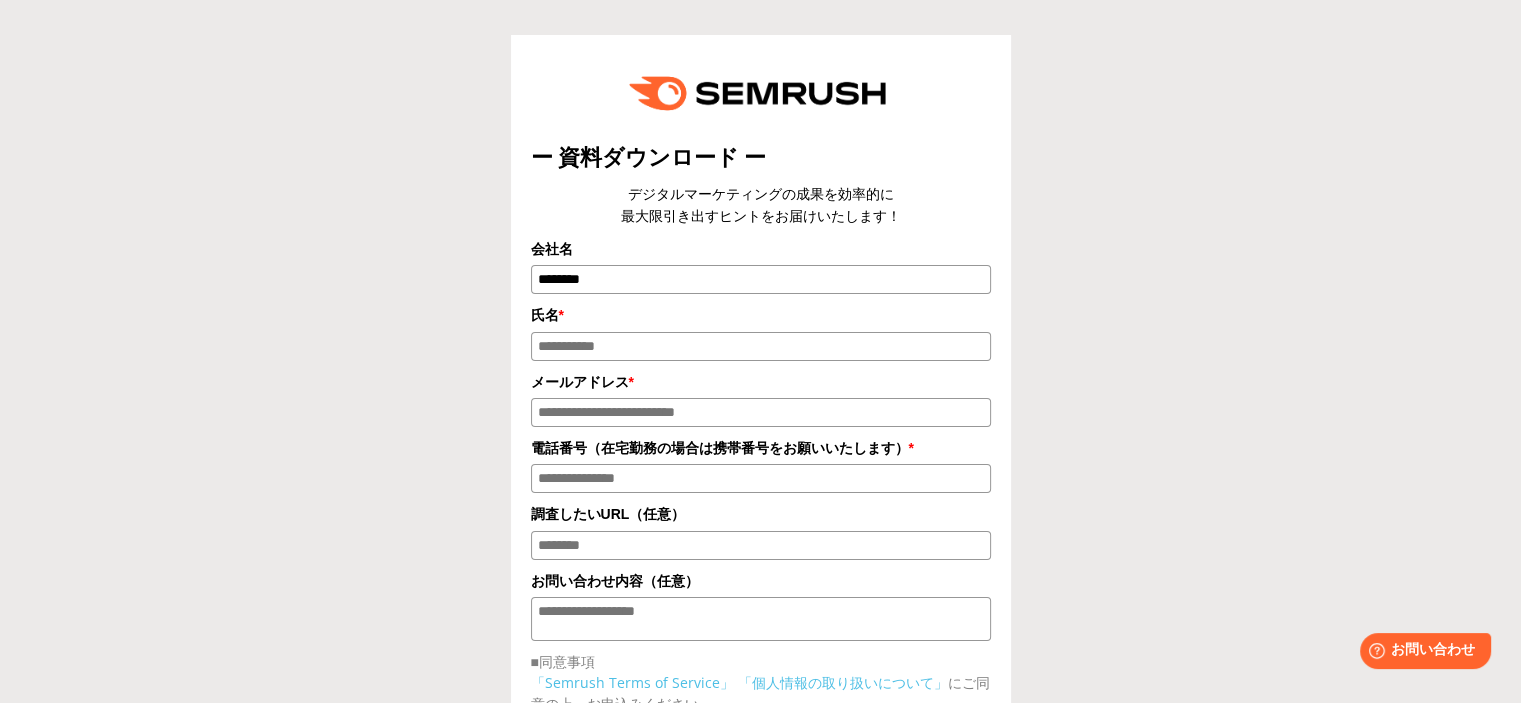 type on "********" 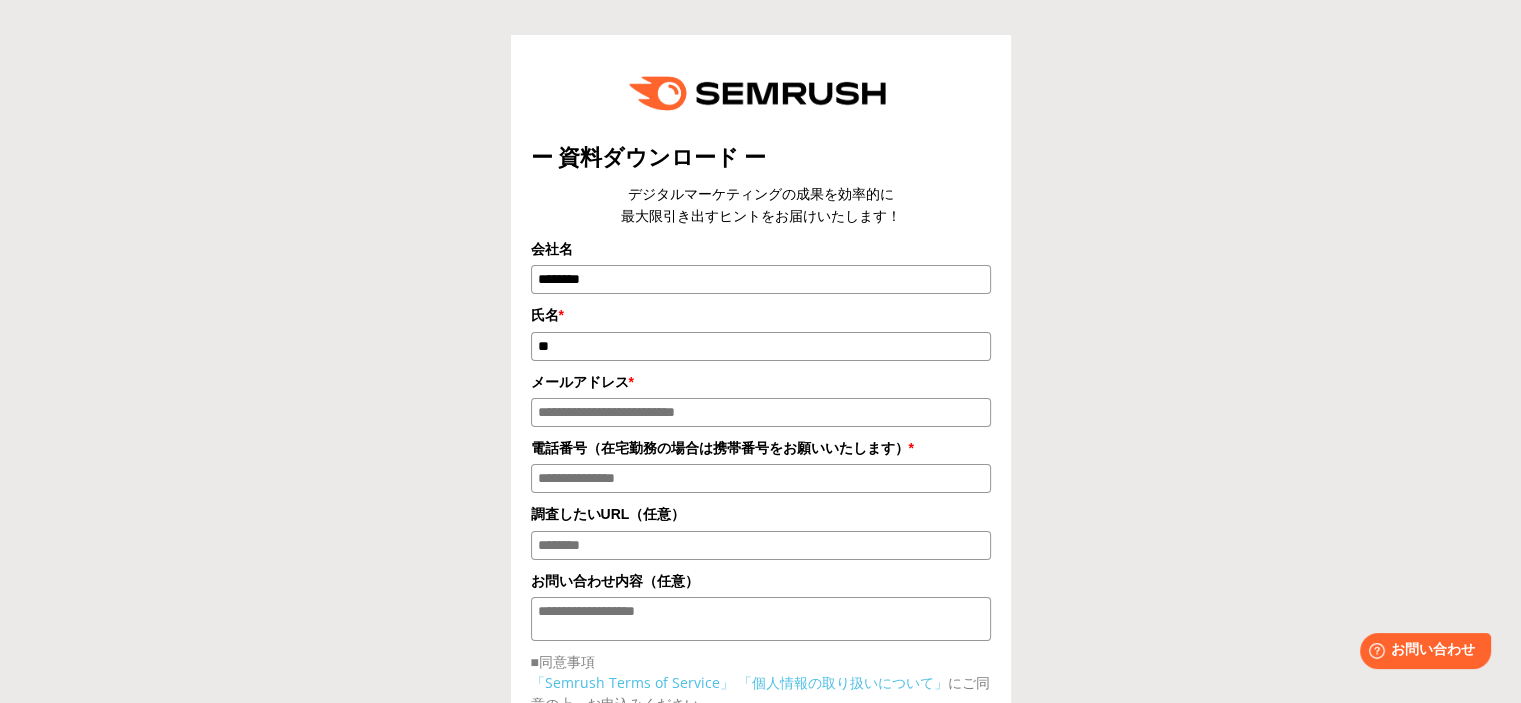 type on "*" 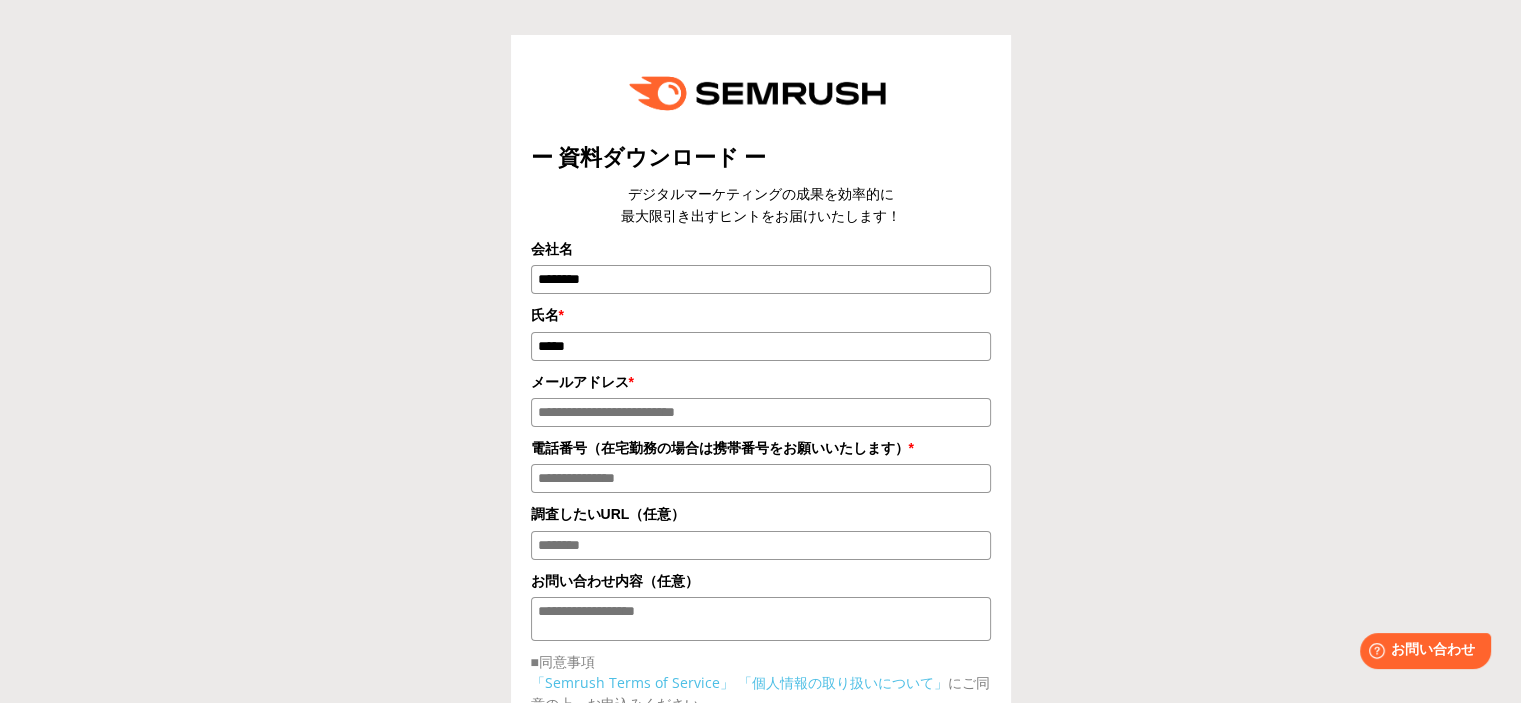 type on "*****" 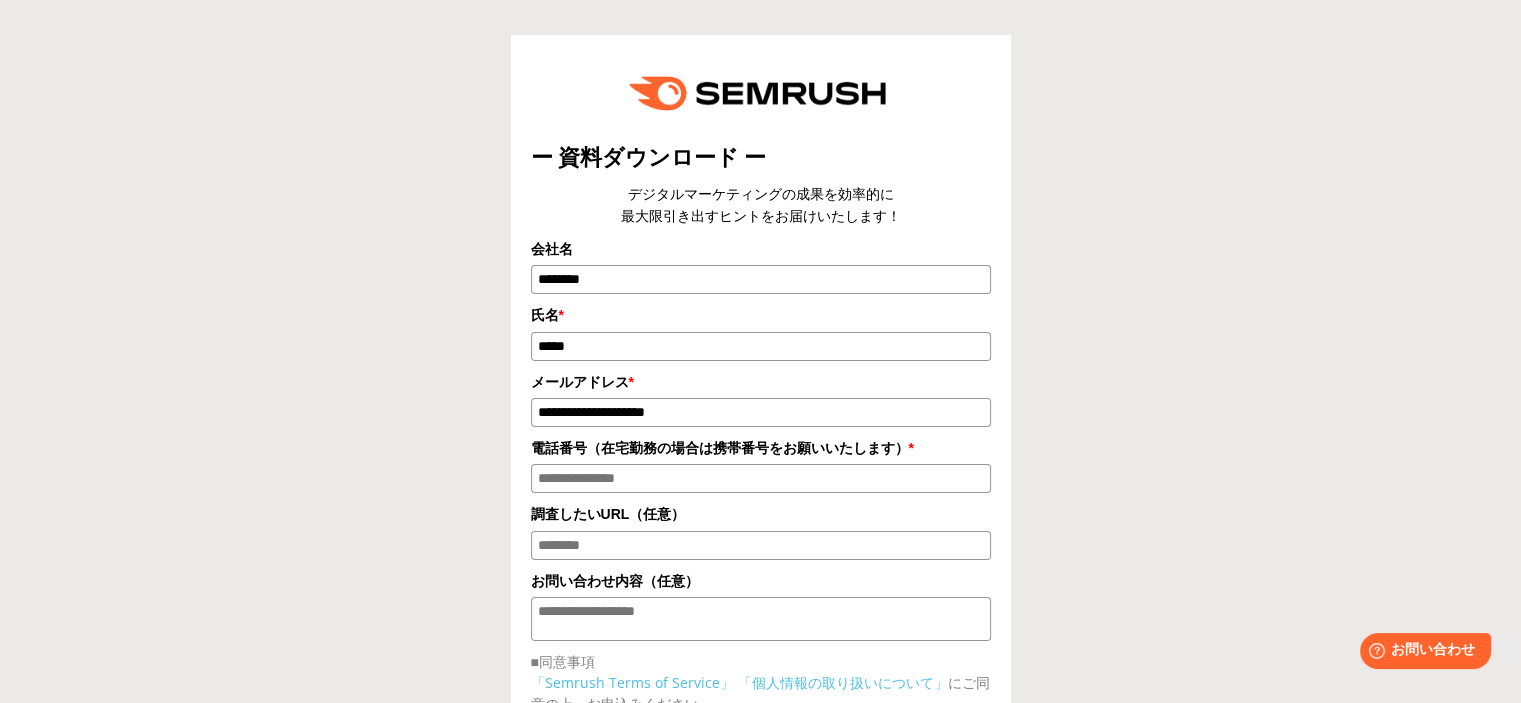 type on "**********" 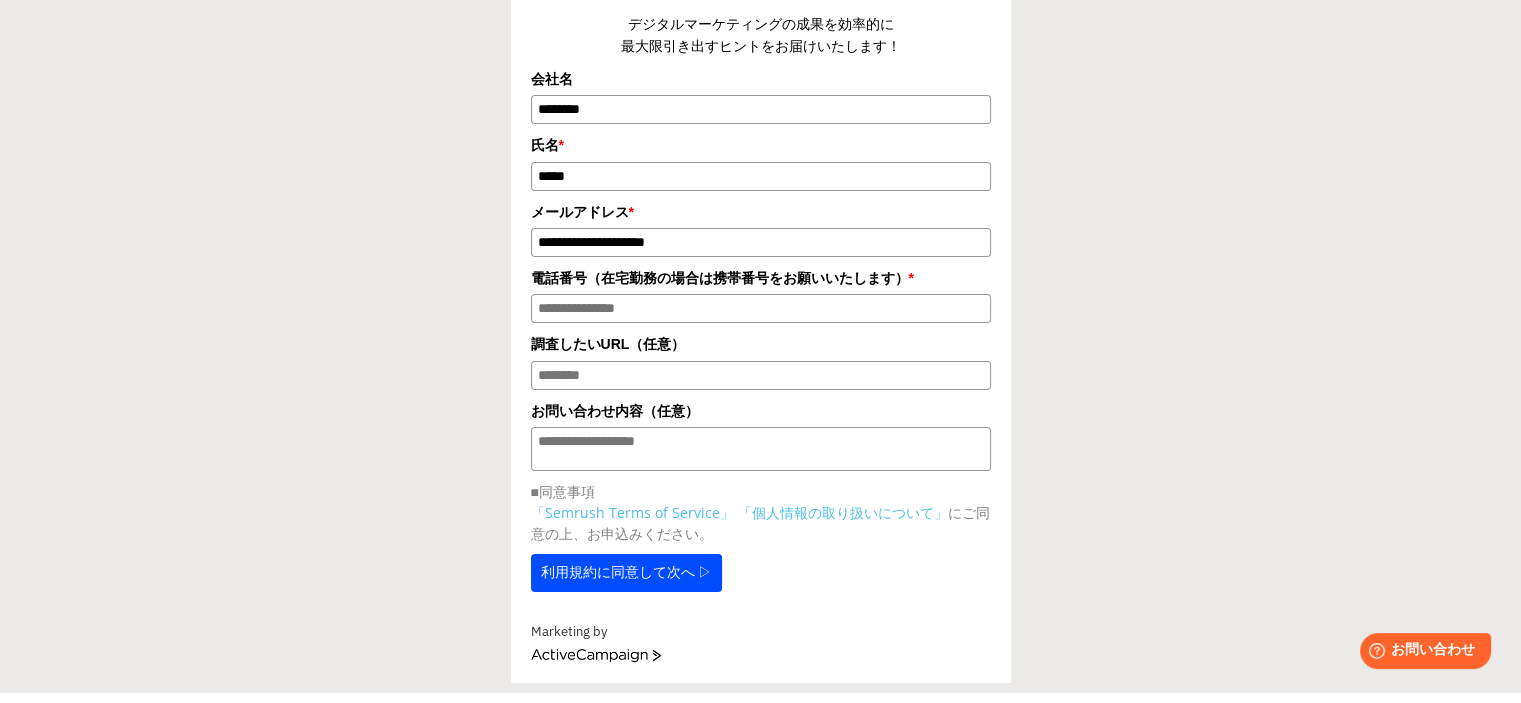 scroll, scrollTop: 200, scrollLeft: 0, axis: vertical 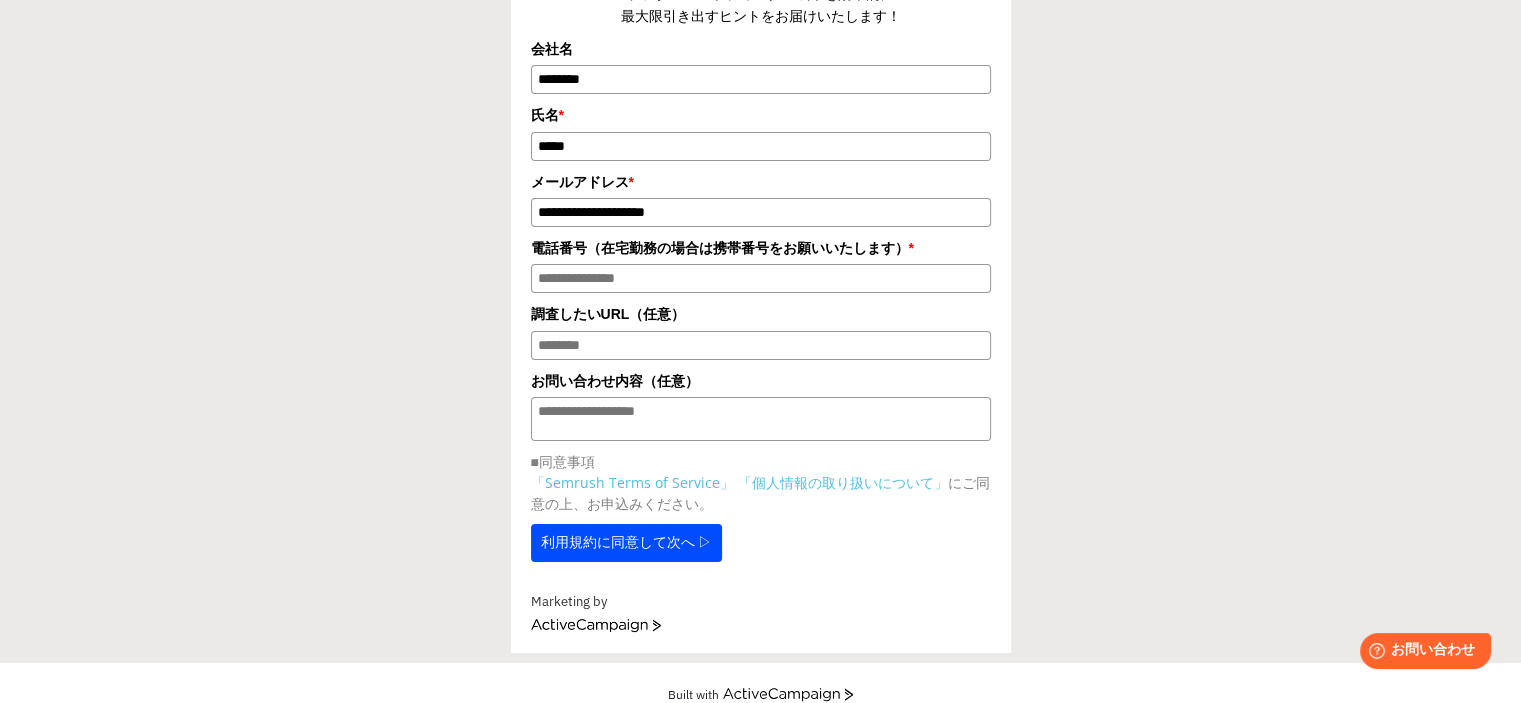 click on "ー 資料ダウンロード ー
デジタルマーケティングの成果を効率的に 最大限引き出すヒントをお届けいたします！
会社名
********
氏名 *
*****
* *" at bounding box center (761, 244) 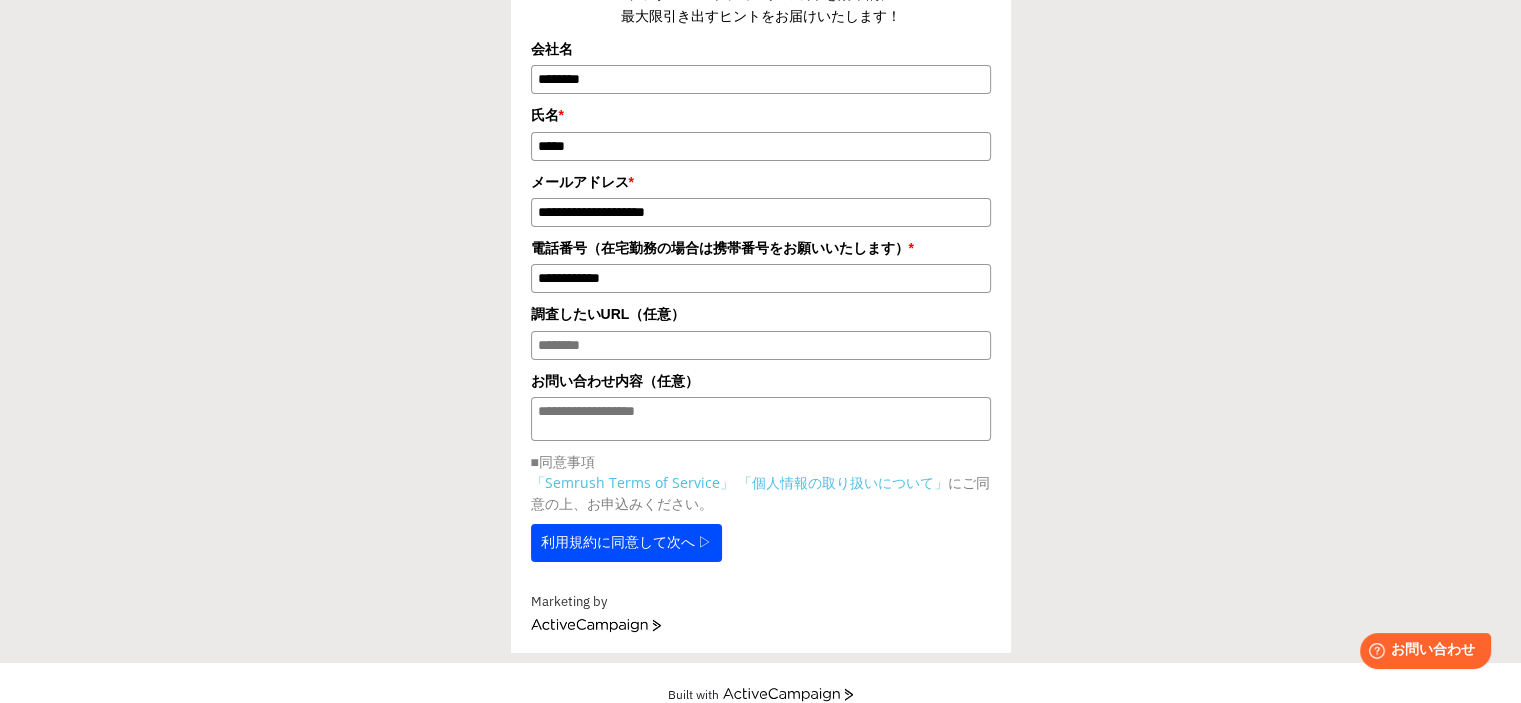 type on "**********" 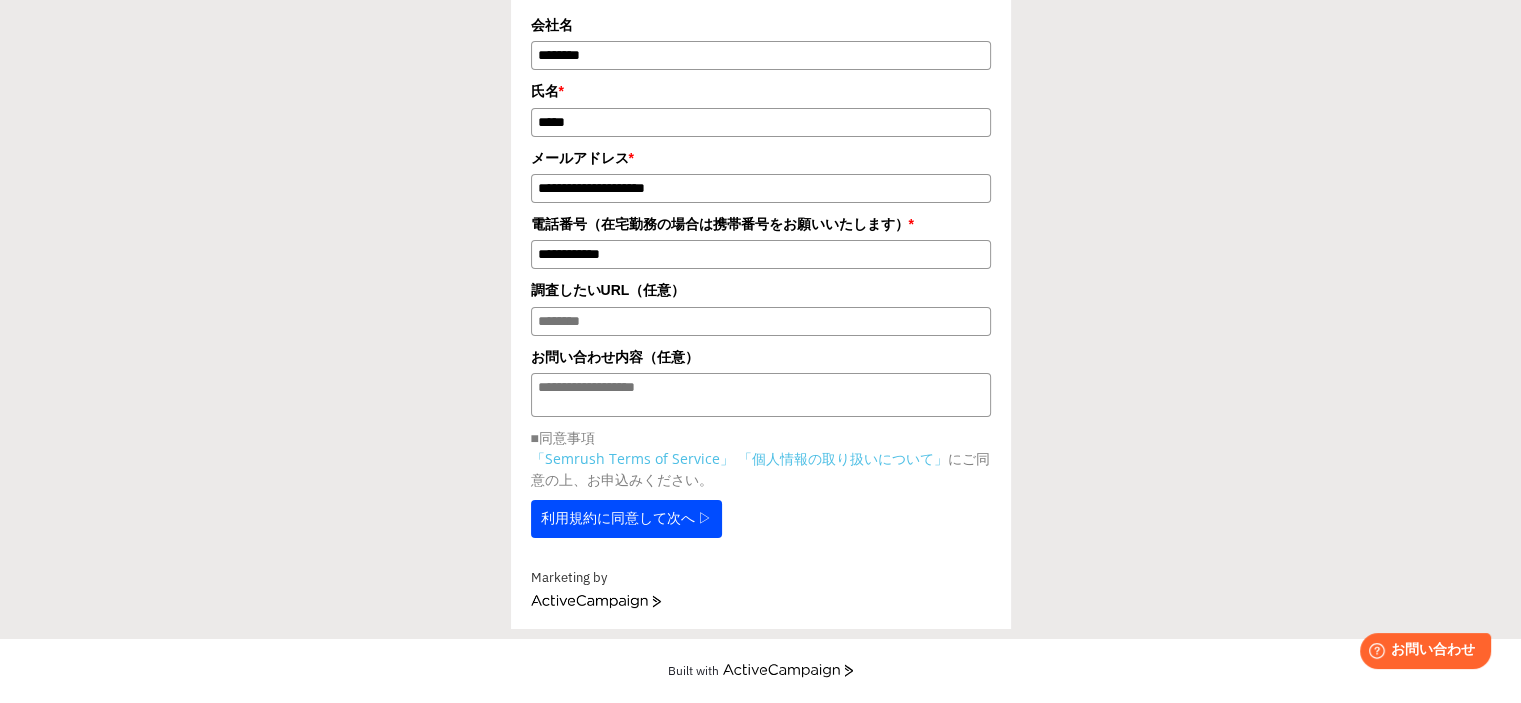 click on "ー 資料ダウンロード ー
デジタルマーケティングの成果を効率的に 最大限引き出すヒントをお届けいたします！
会社名
********
氏名 *
*****
* *" at bounding box center (761, 220) 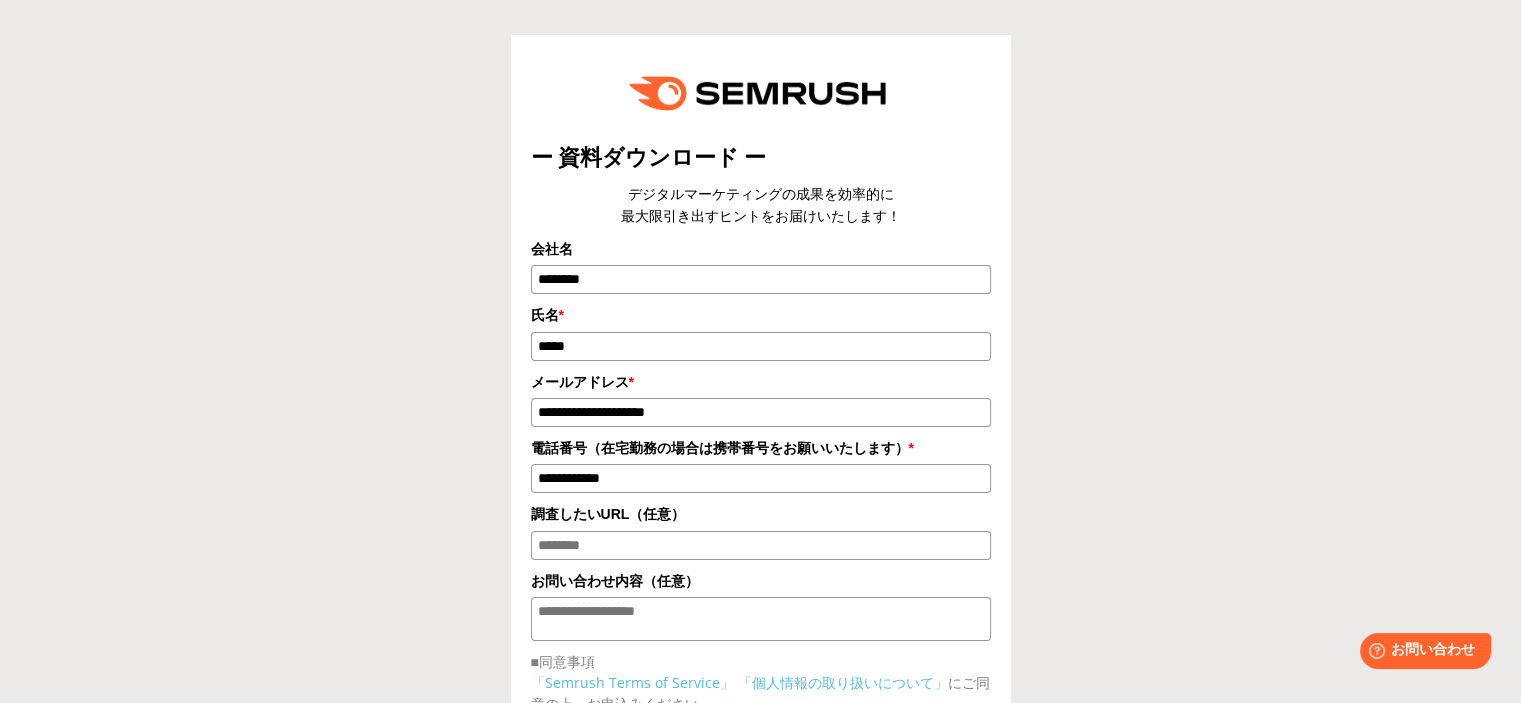 scroll, scrollTop: 236, scrollLeft: 0, axis: vertical 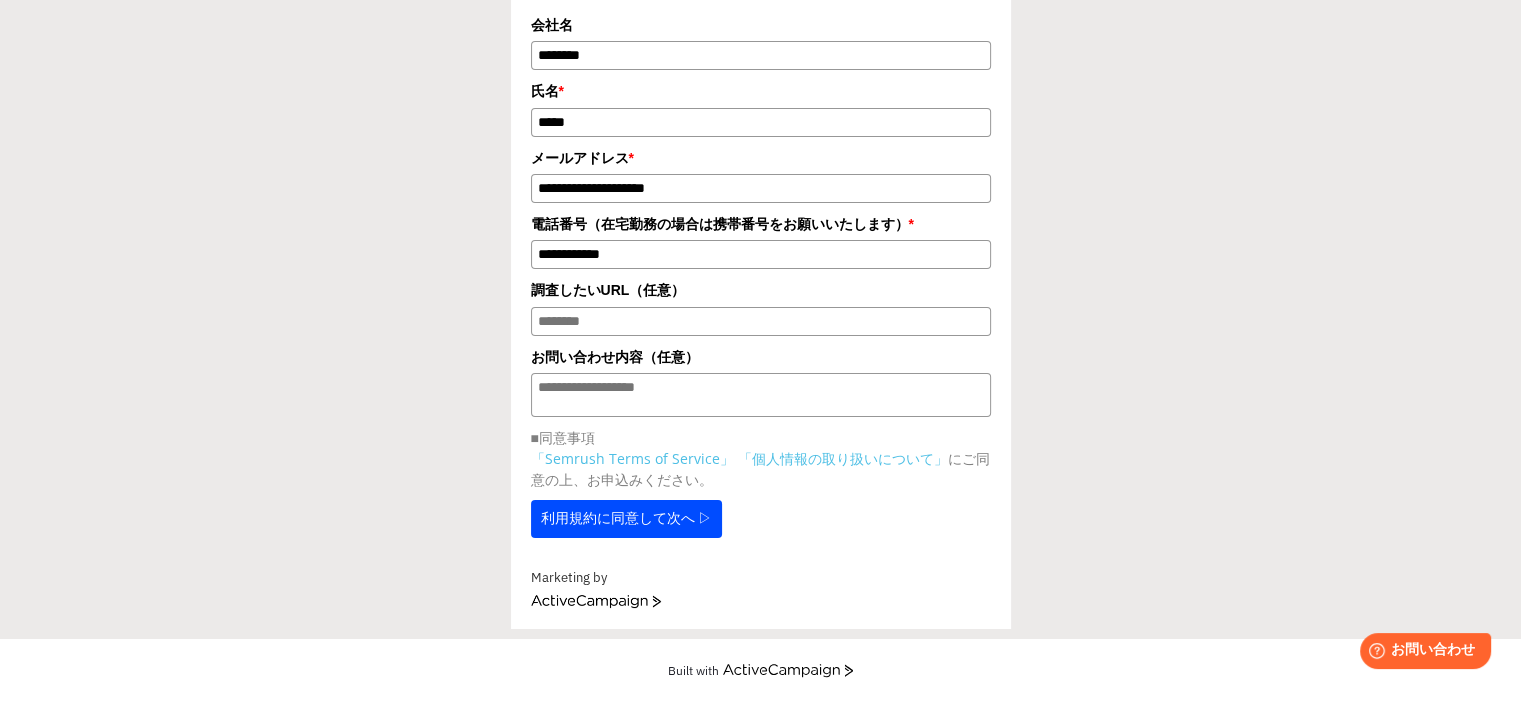 click on "ー 資料ダウンロード ー
デジタルマーケティングの成果を効率的に 最大限引き出すヒントをお届けいたします！
会社名
********
氏名 *
*****
* *" at bounding box center (761, 220) 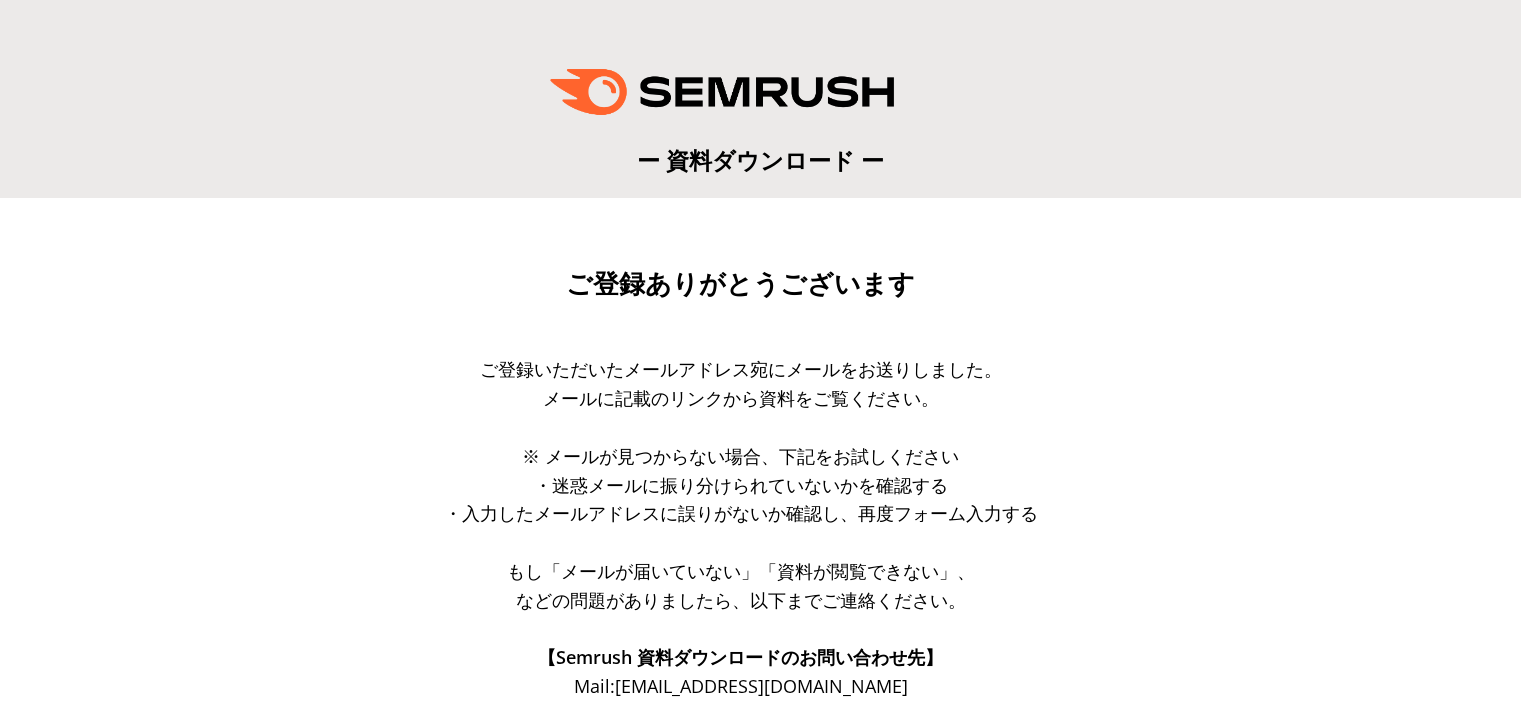 scroll, scrollTop: 0, scrollLeft: 0, axis: both 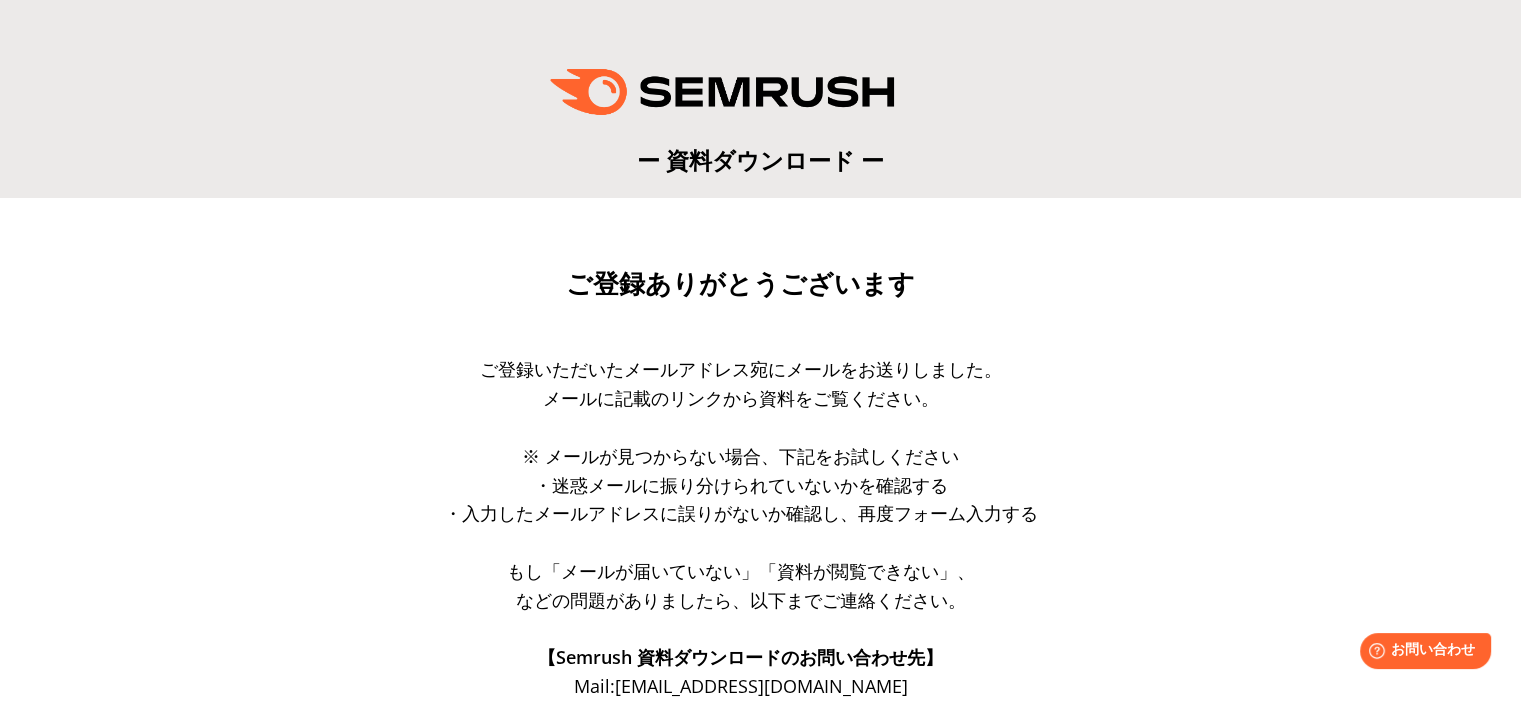 click on "※ メールが見つからない場合、下記をお試しください" at bounding box center (741, 456) 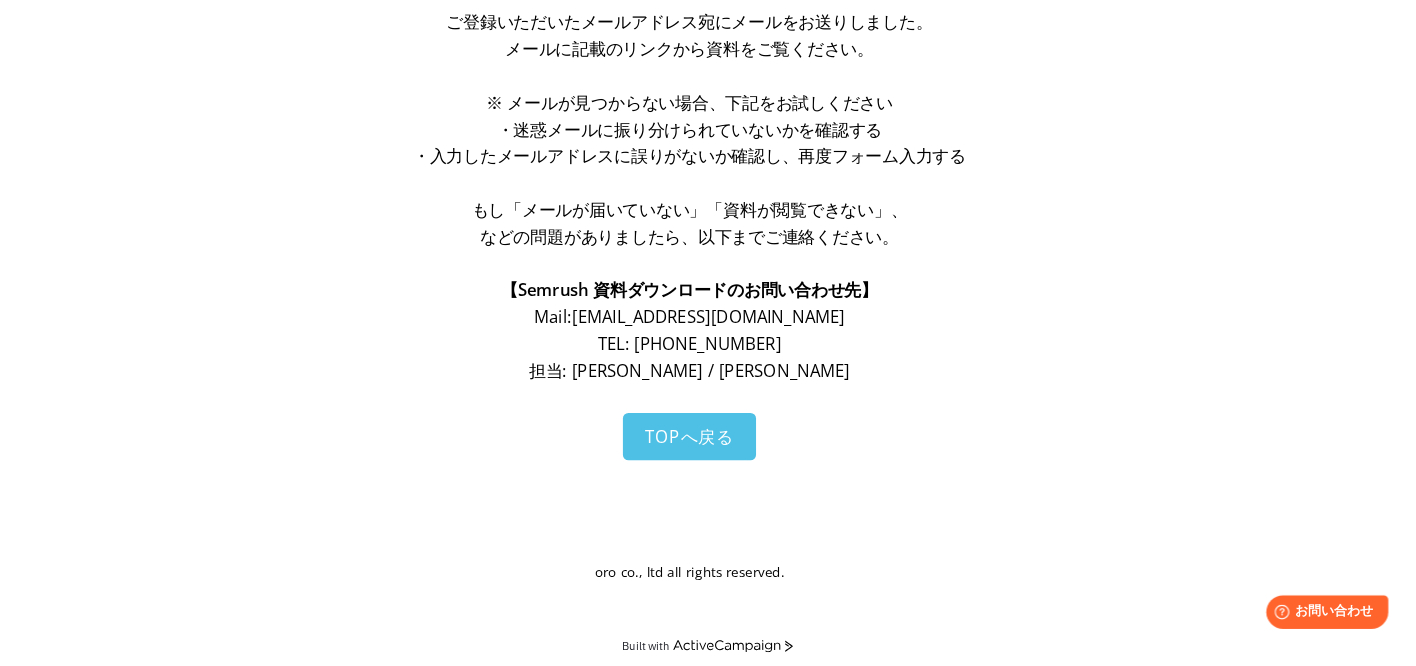 scroll, scrollTop: 369, scrollLeft: 0, axis: vertical 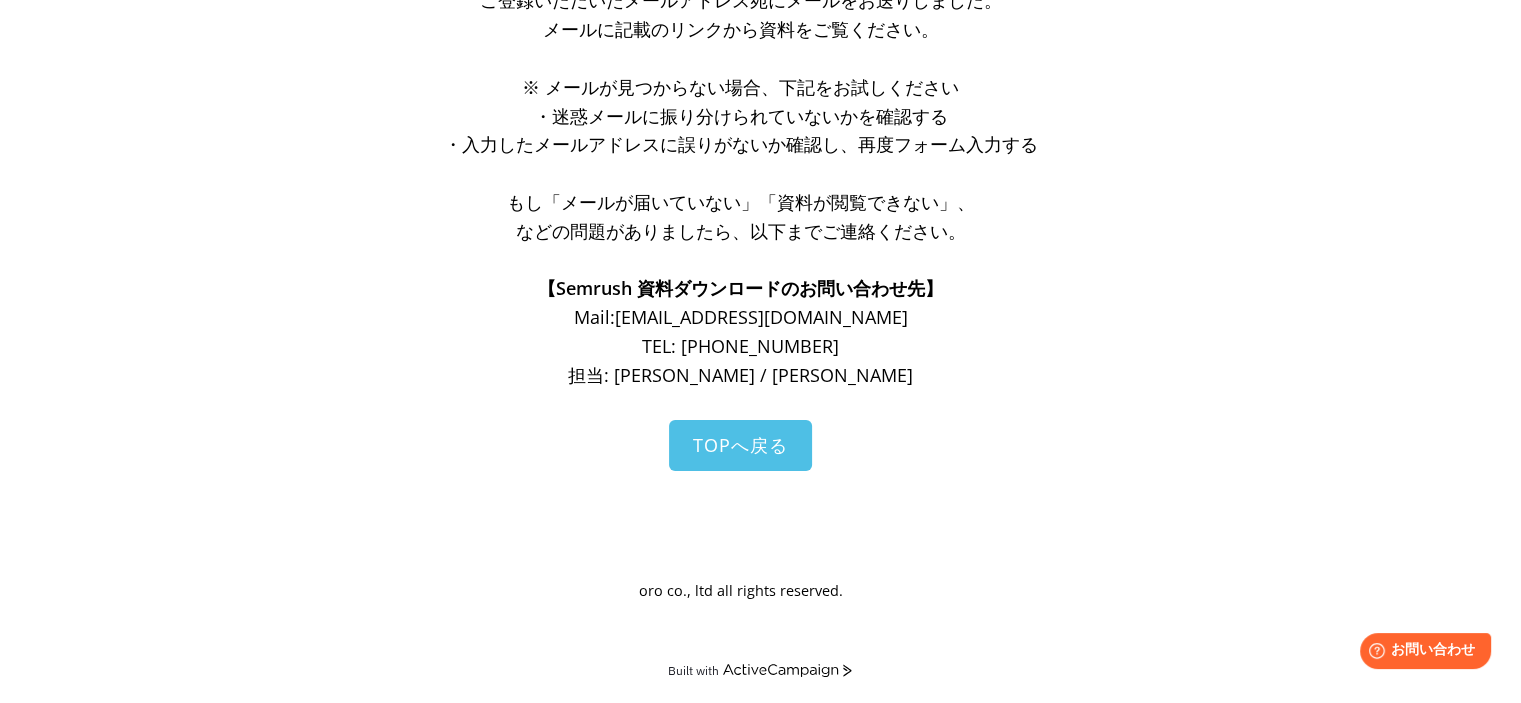 click on "TOPへ戻る" at bounding box center [741, 498] 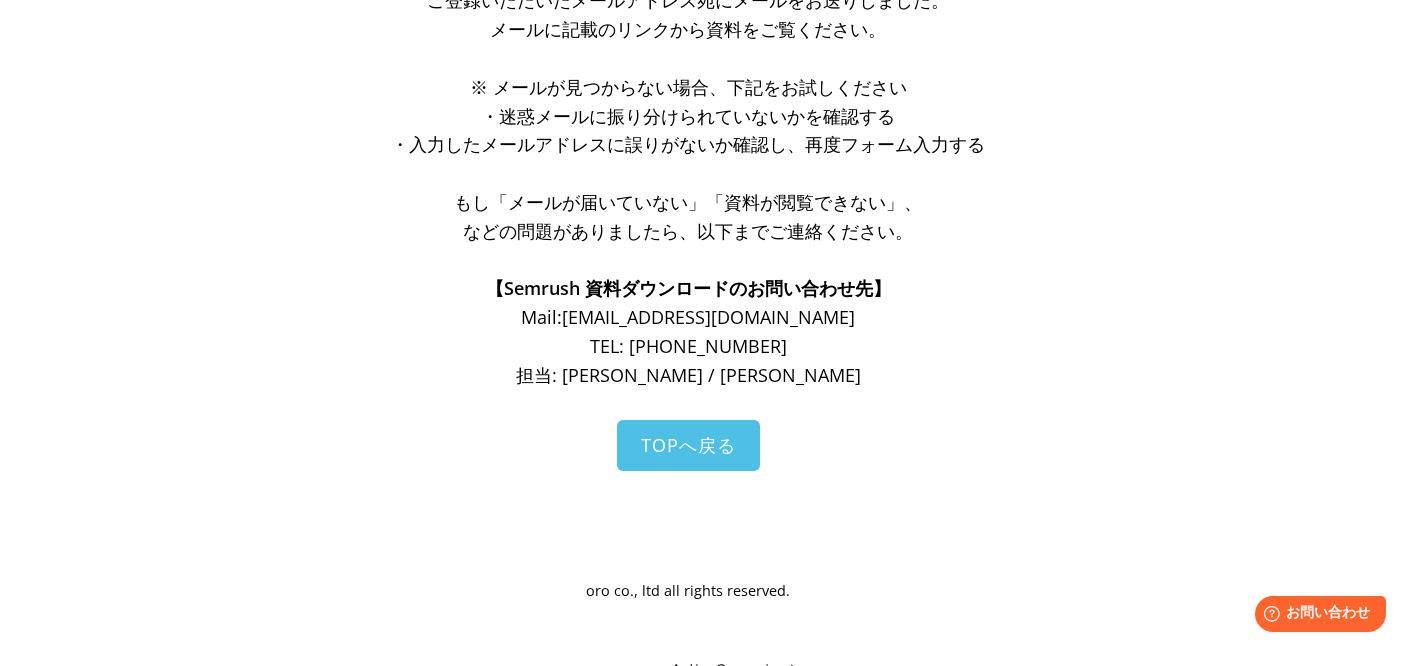 click on "【Semrush 資料ダウンロードのお問い合わせ先】" at bounding box center (688, 288) 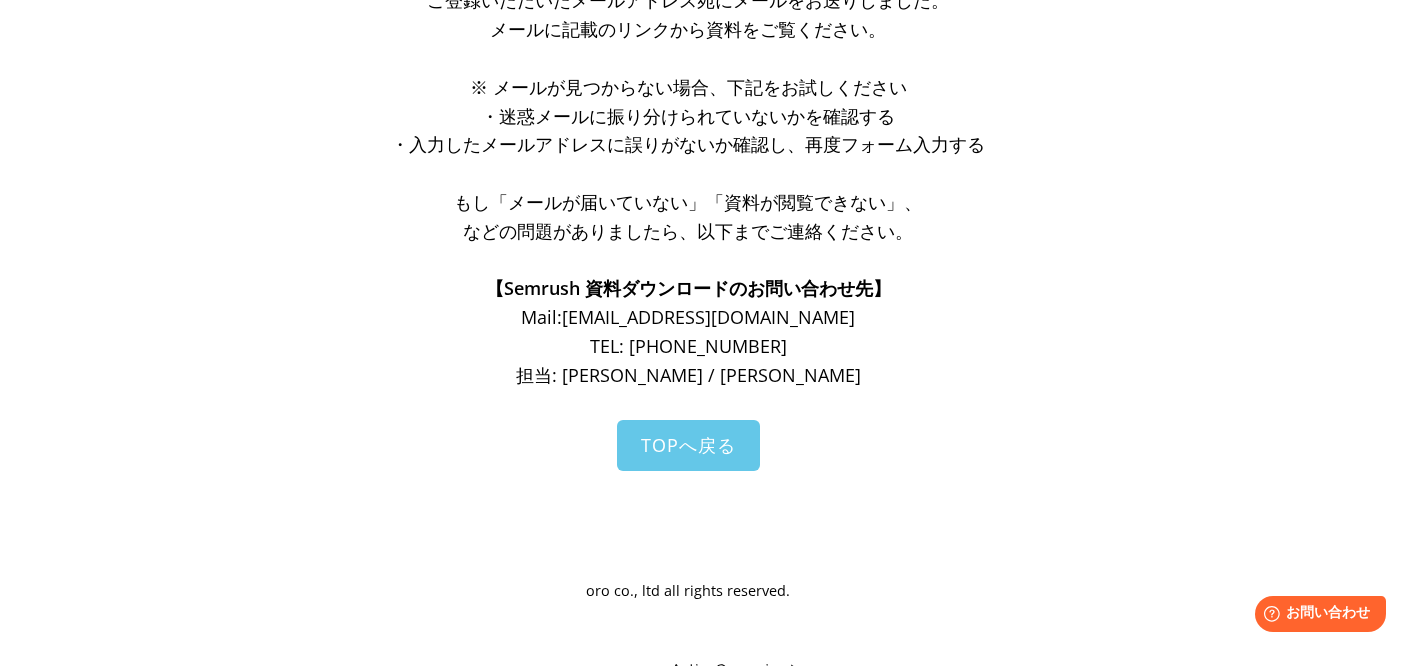click on "TOPへ戻る" at bounding box center [688, 445] 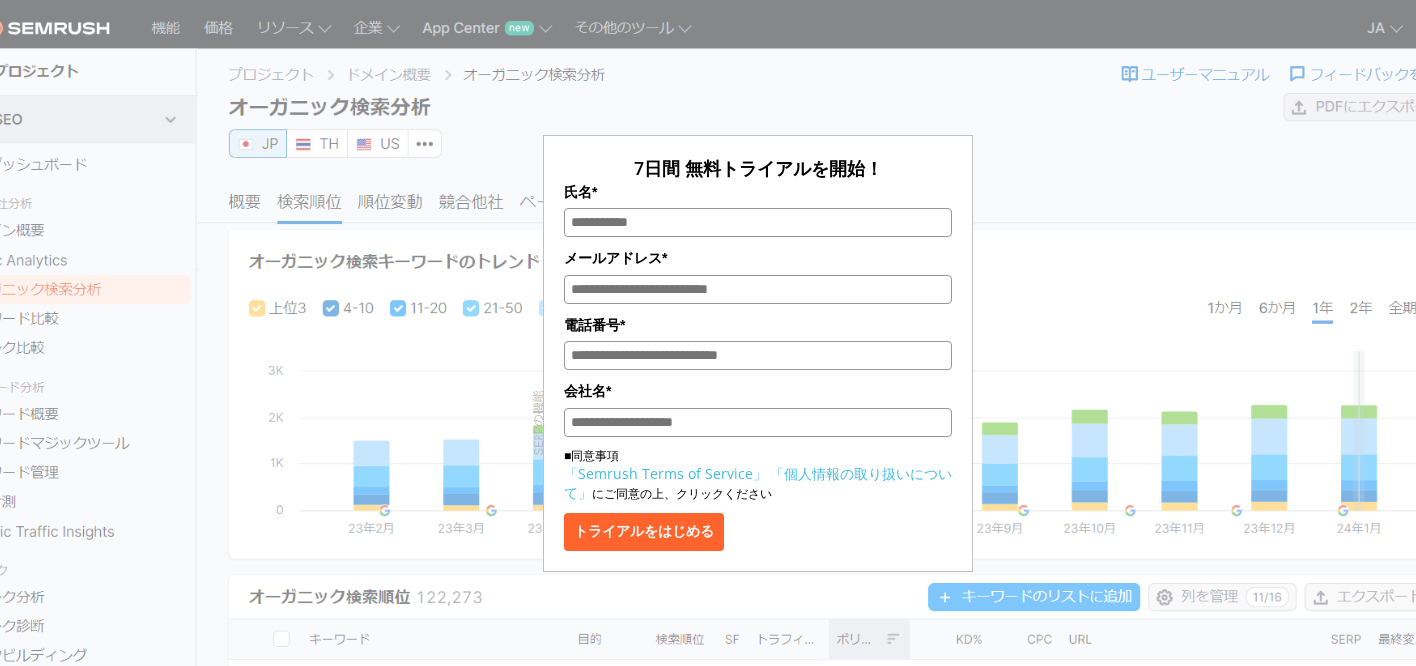 scroll, scrollTop: 0, scrollLeft: 0, axis: both 